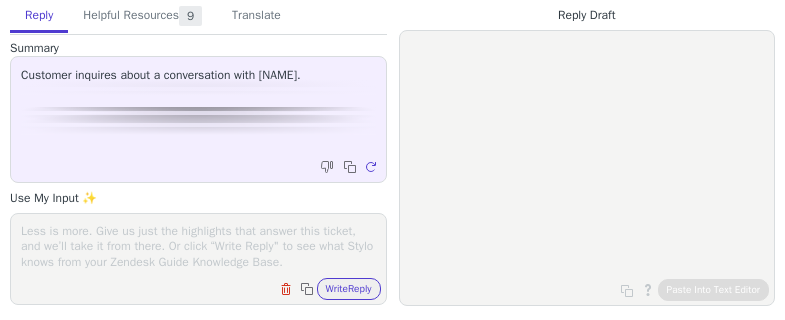 scroll, scrollTop: 0, scrollLeft: 0, axis: both 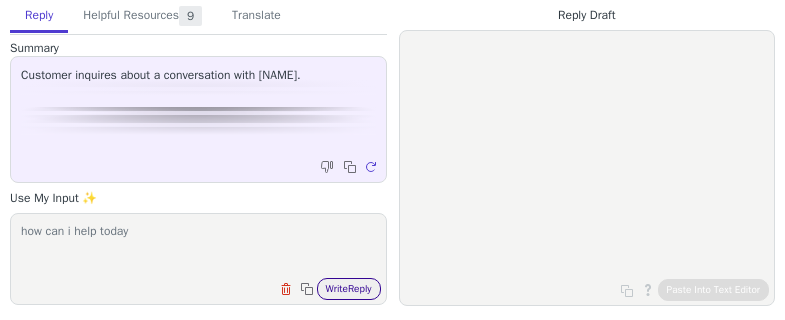 type on "how can i help today" 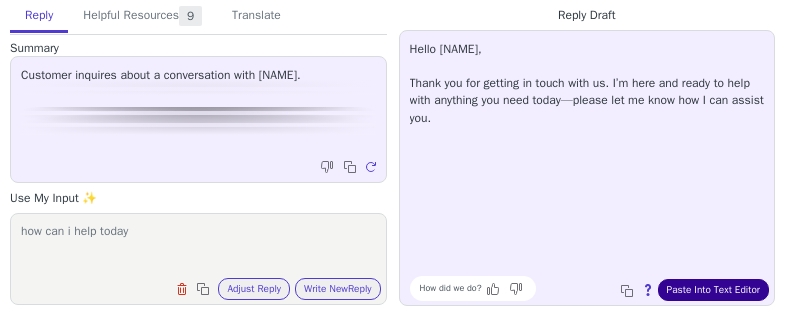 click on "Paste Into Text Editor" at bounding box center (713, 290) 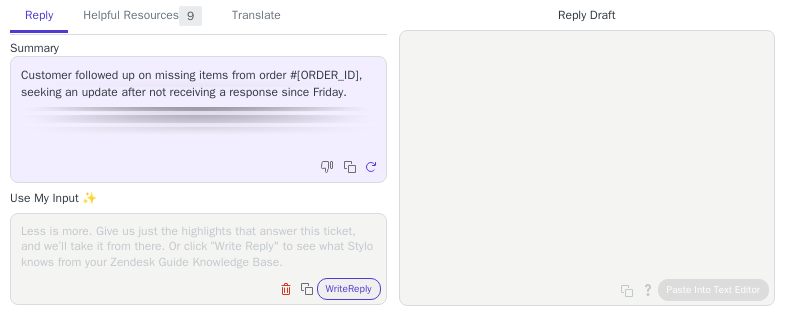 scroll, scrollTop: 0, scrollLeft: 0, axis: both 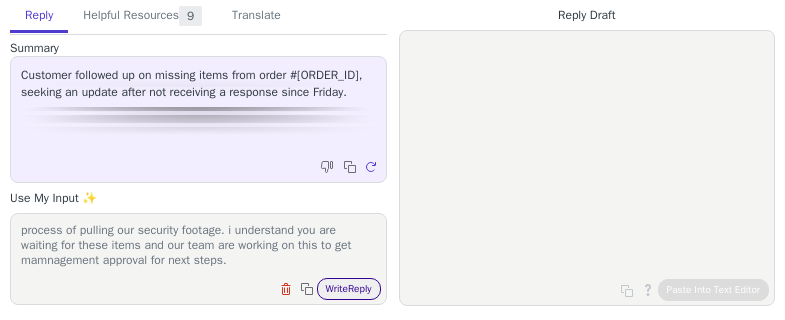 type on "sorry for the delay in response. we are awaiting more information from management and apologise for the delay as this has never happened before. the items in your order were scanned individually and packed as part of our dispatch process.  we are just in the process of pulling our security footage. i understand you are waiting for these items and our team are working on this to get mamnagement approval for next steps." 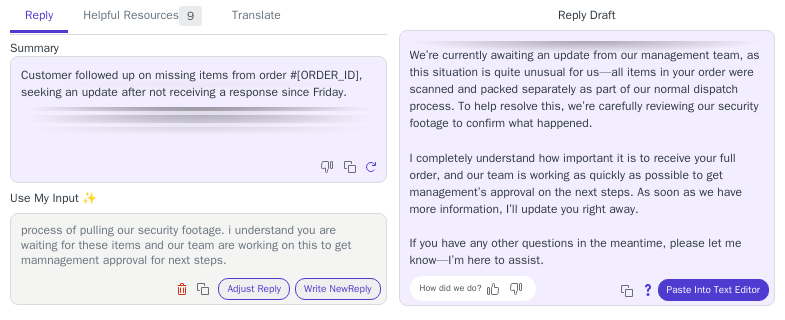 scroll, scrollTop: 114, scrollLeft: 0, axis: vertical 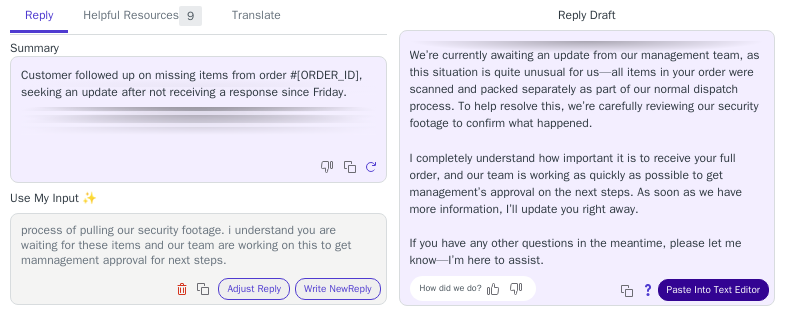 click on "Paste Into Text Editor" at bounding box center (713, 290) 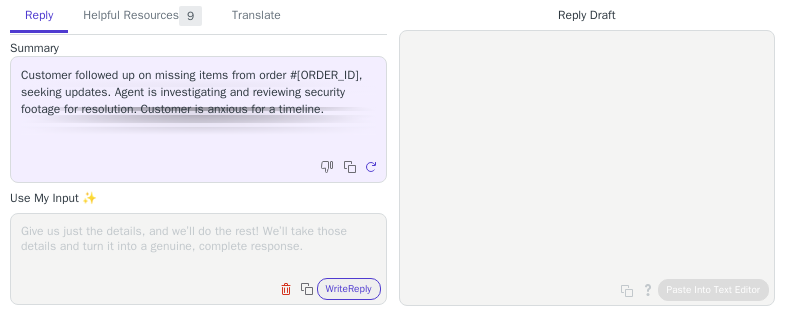 scroll, scrollTop: 0, scrollLeft: 0, axis: both 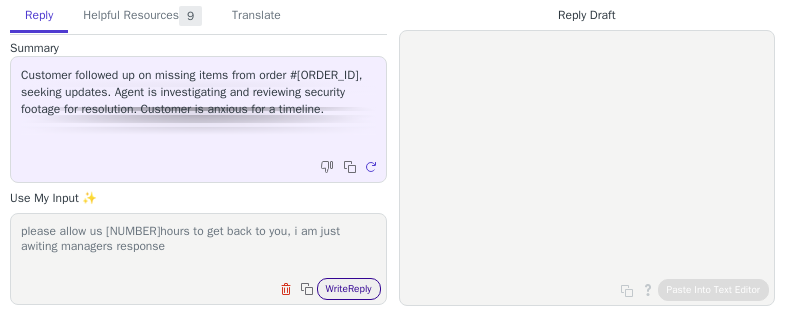 type on "please allow us [NUMBER]hours to get back to you, i am just awiting managers response" 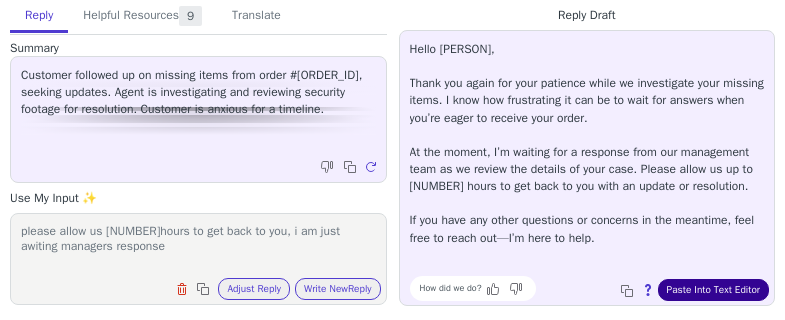 click on "Paste Into Text Editor" at bounding box center (713, 290) 